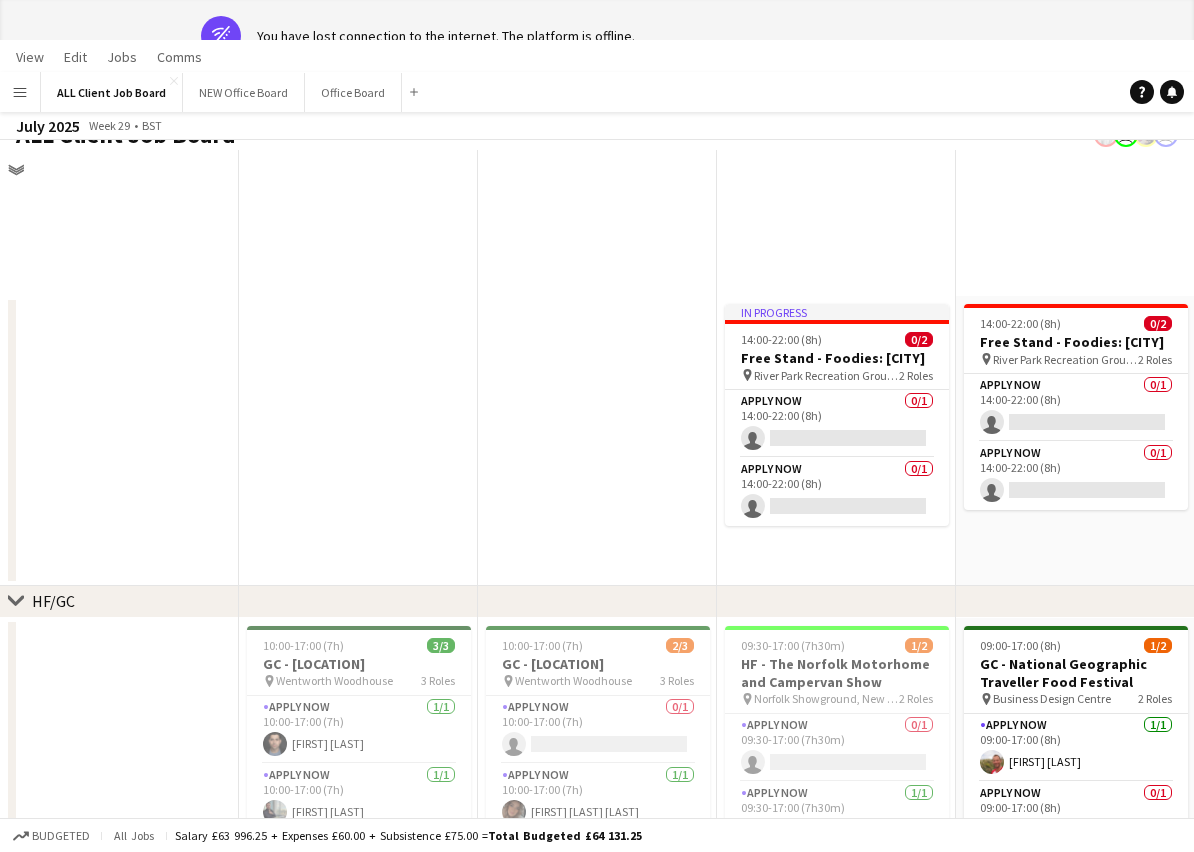 scroll, scrollTop: 3161, scrollLeft: 0, axis: vertical 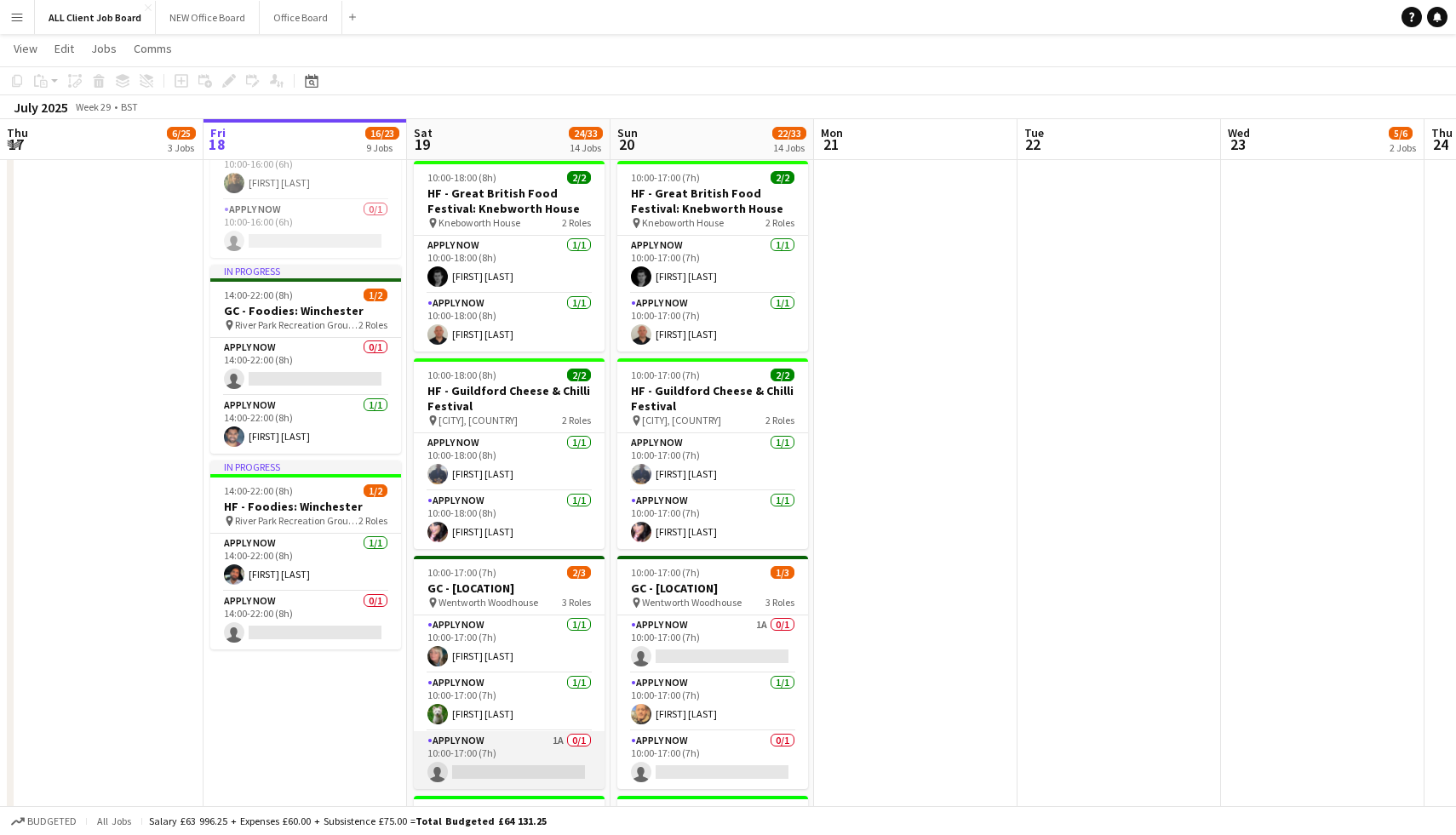 click on "APPLY NOW   1A   0/1   10:00-17:00 (7h)
single-neutral-actions" at bounding box center (509, 760) 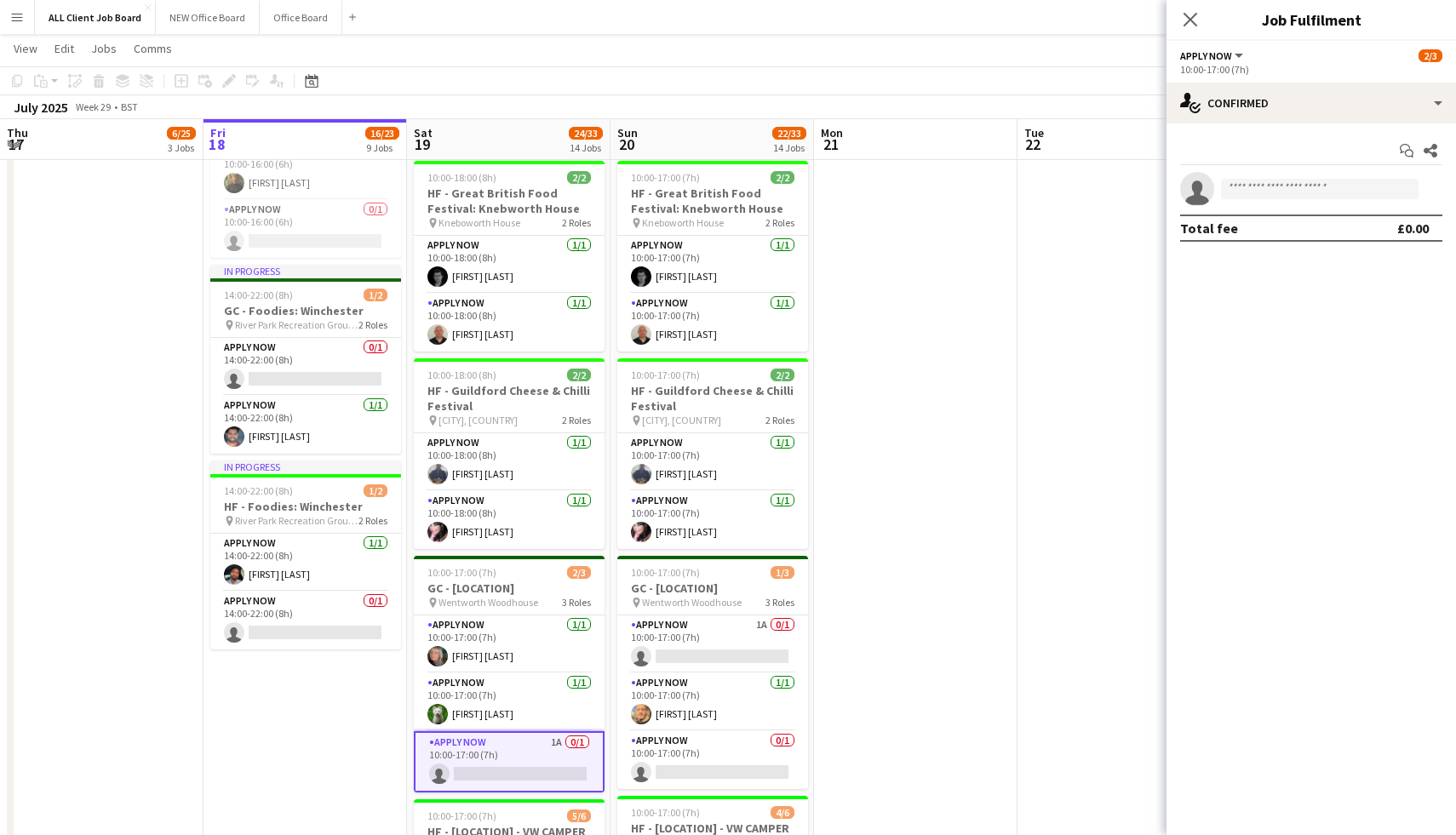 click on "APPLY NOW   1A   0/1   10:00-17:00 (7h)
single-neutral-actions" at bounding box center (509, 762) 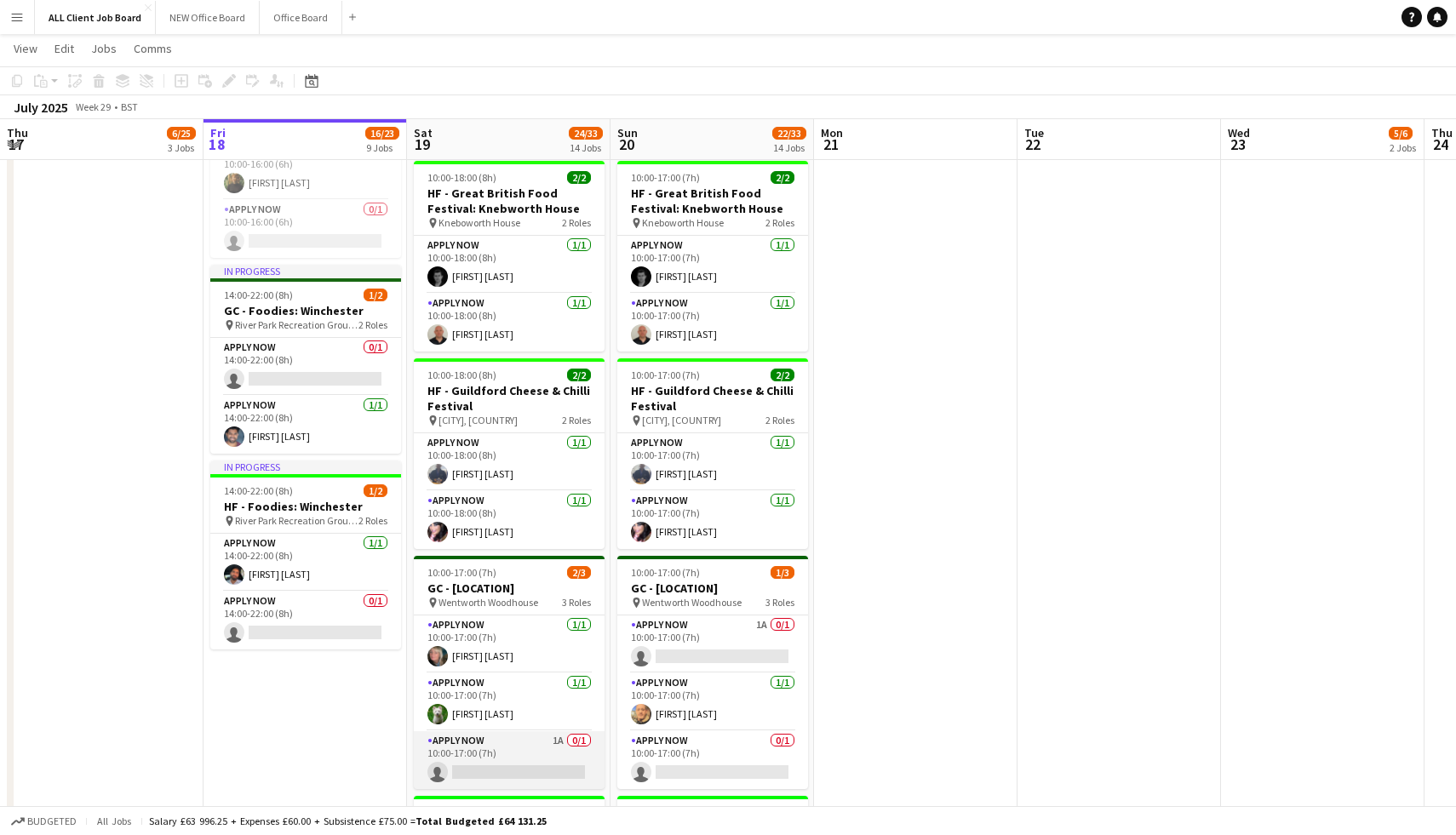 click on "APPLY NOW   1A   0/1   10:00-17:00 (7h)
single-neutral-actions" at bounding box center (509, 760) 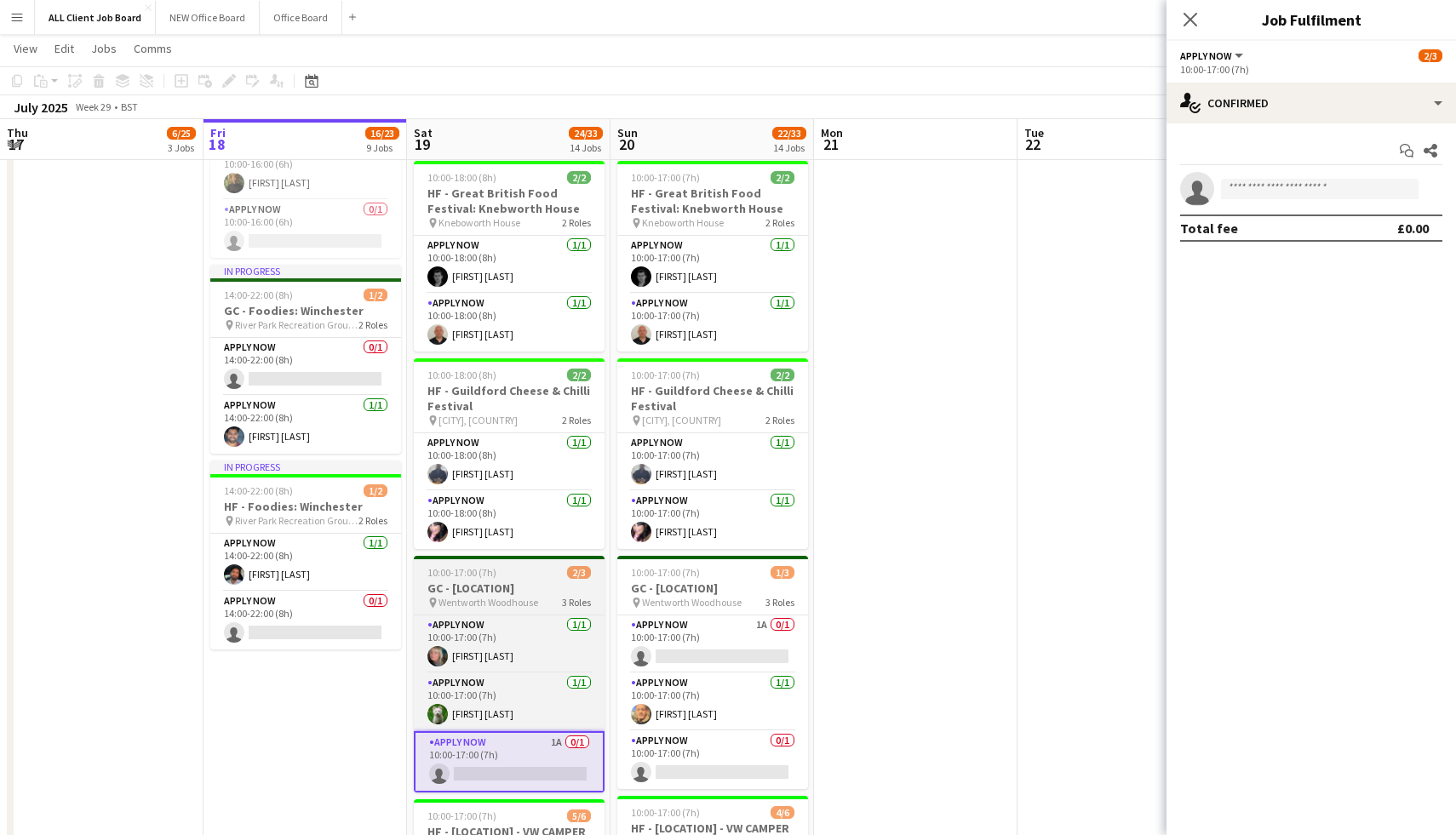 click on "GC - [LOCATION]" at bounding box center [509, 588] 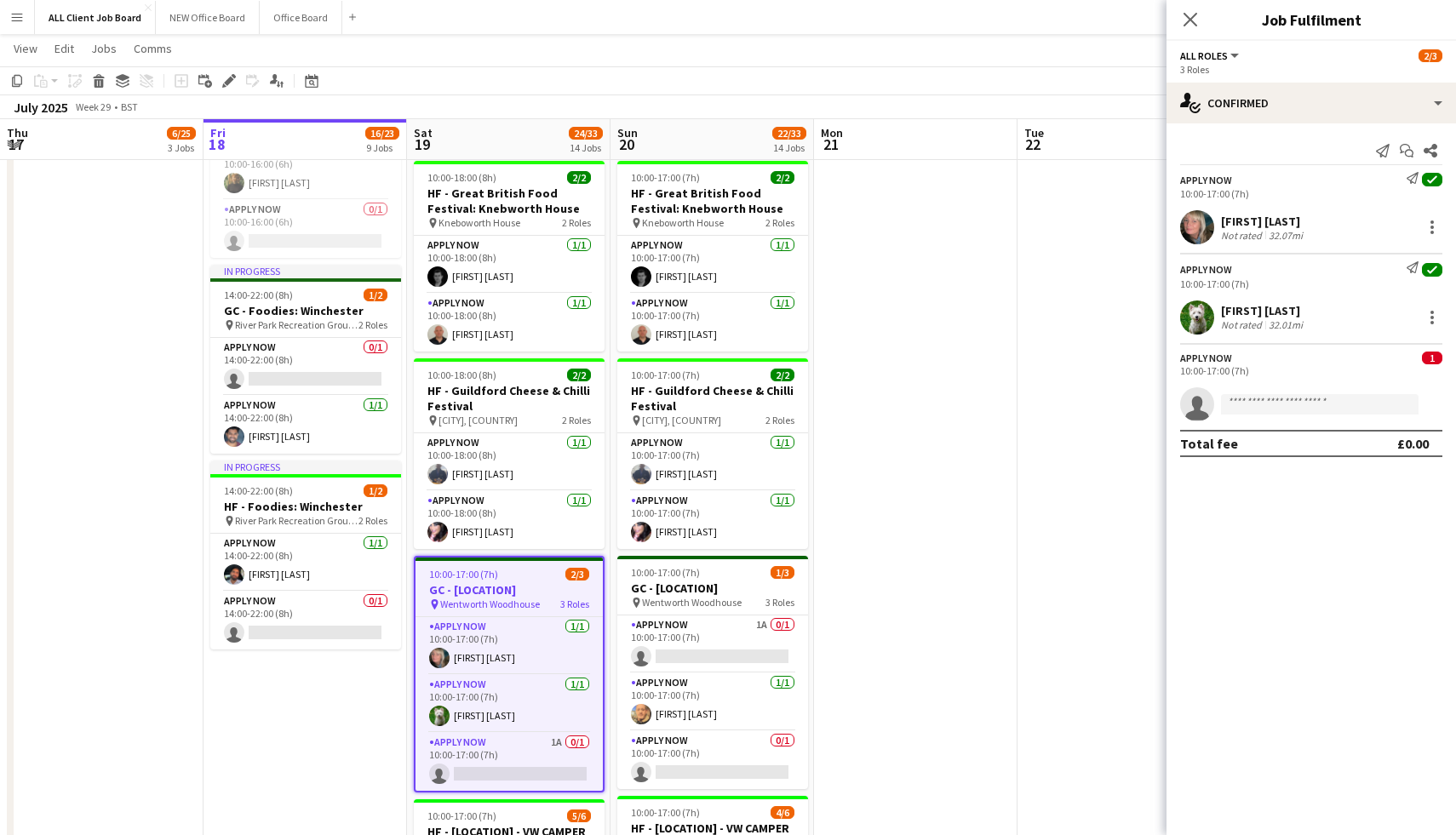 click on "1" at bounding box center (1432, 357) 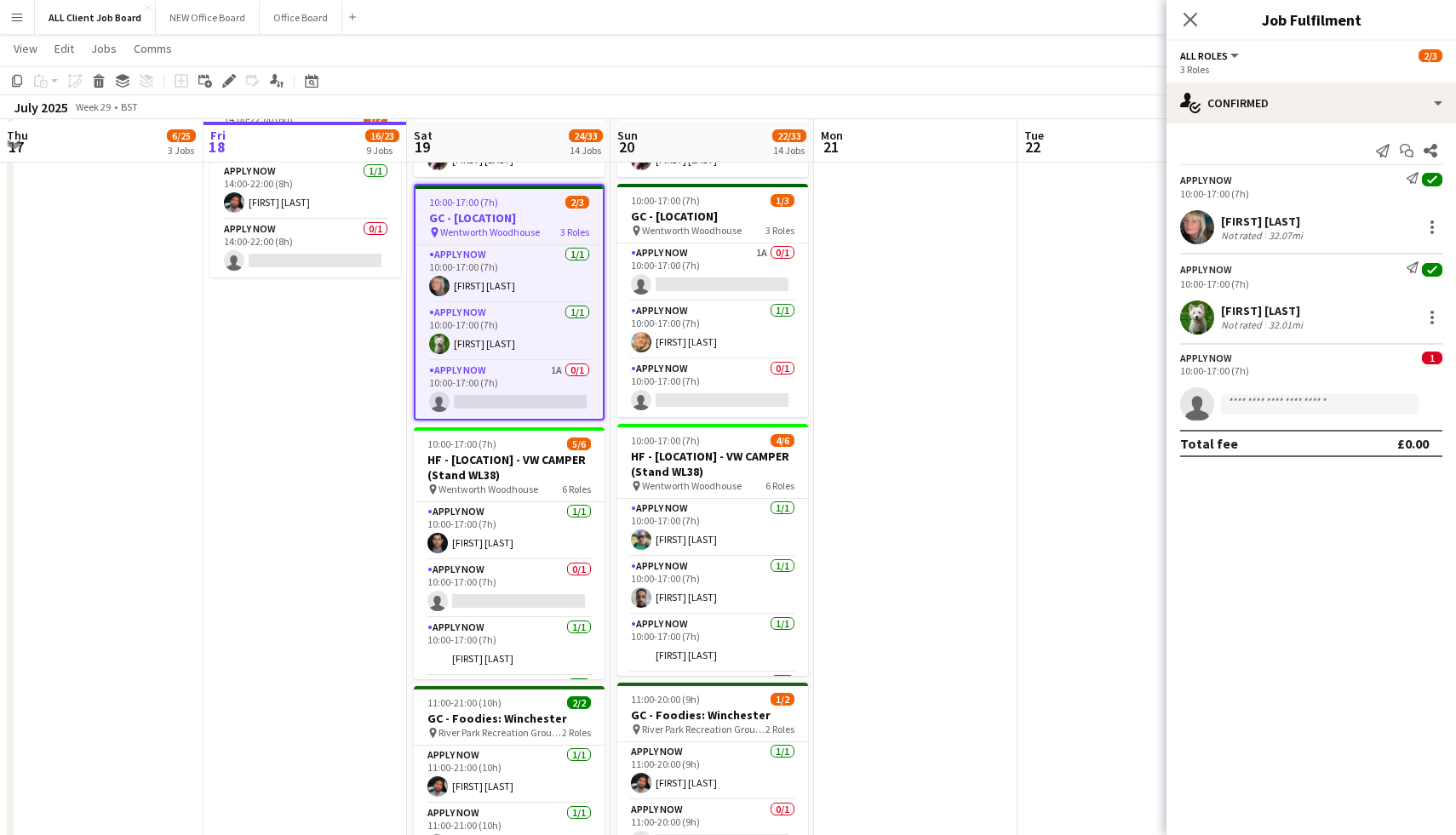 scroll, scrollTop: 1475, scrollLeft: 0, axis: vertical 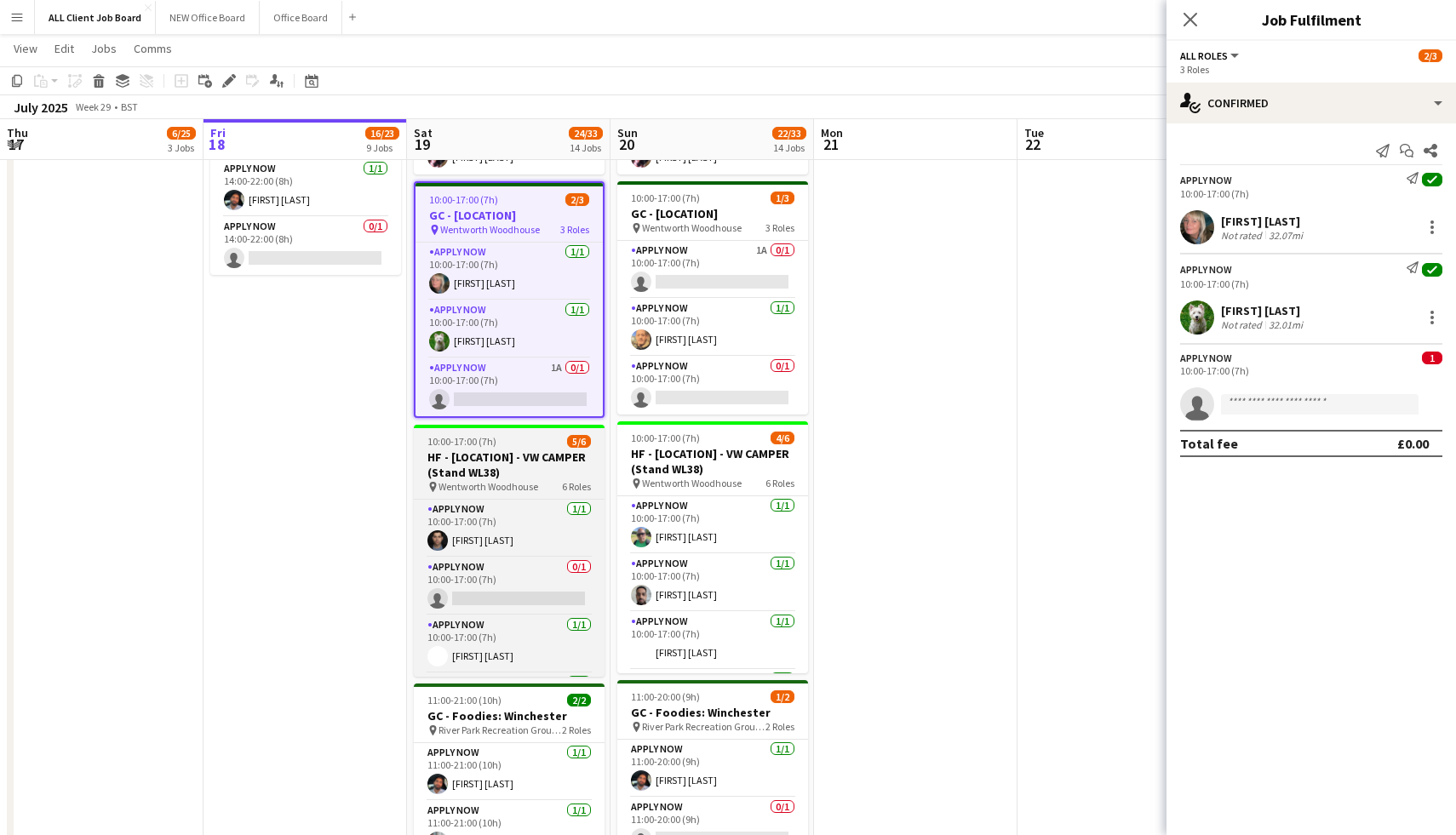 click on "10:00-17:00 (7h)    5/6" at bounding box center [509, 441] 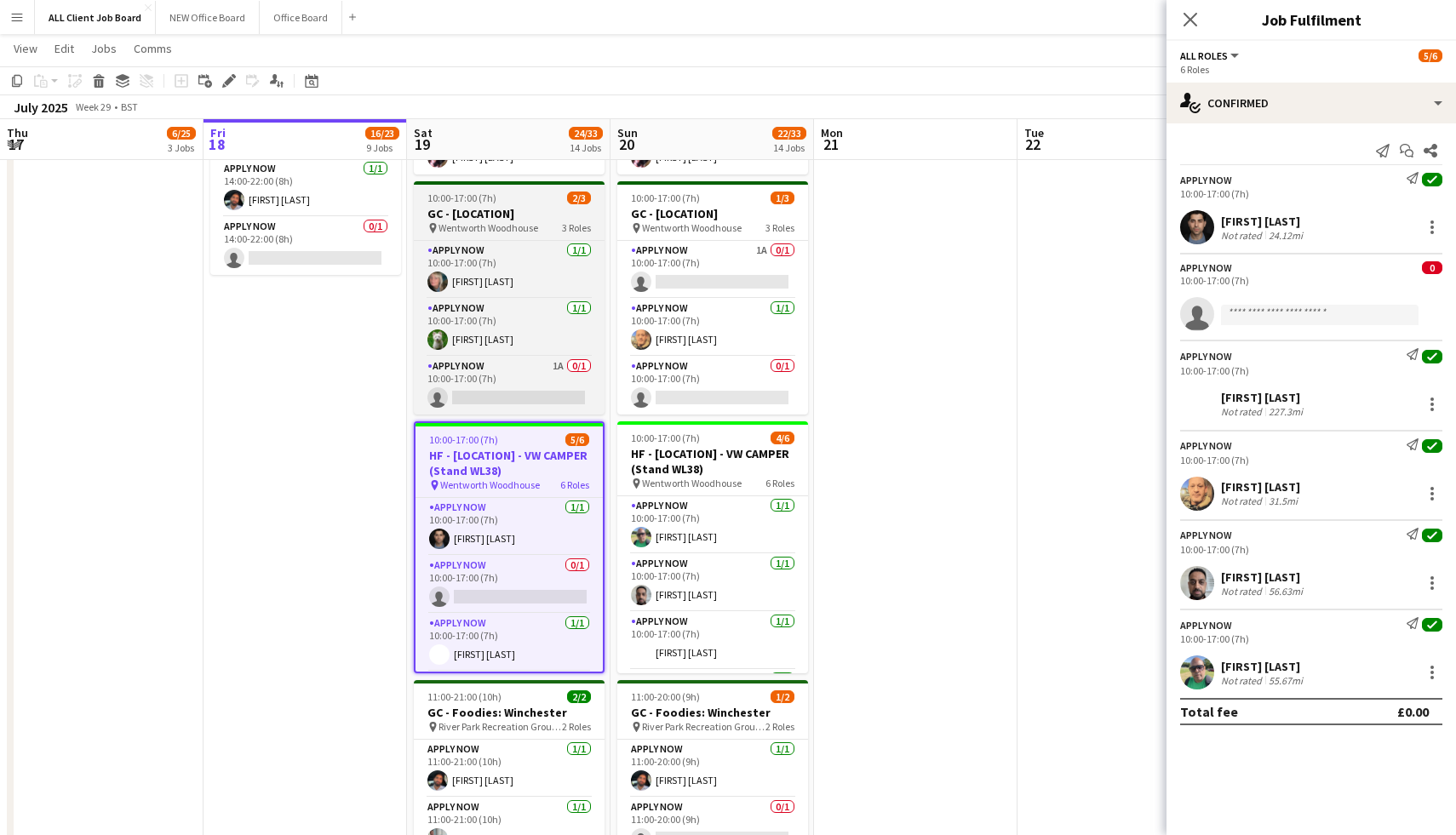 click on "GC - [LOCATION]" at bounding box center (509, 214) 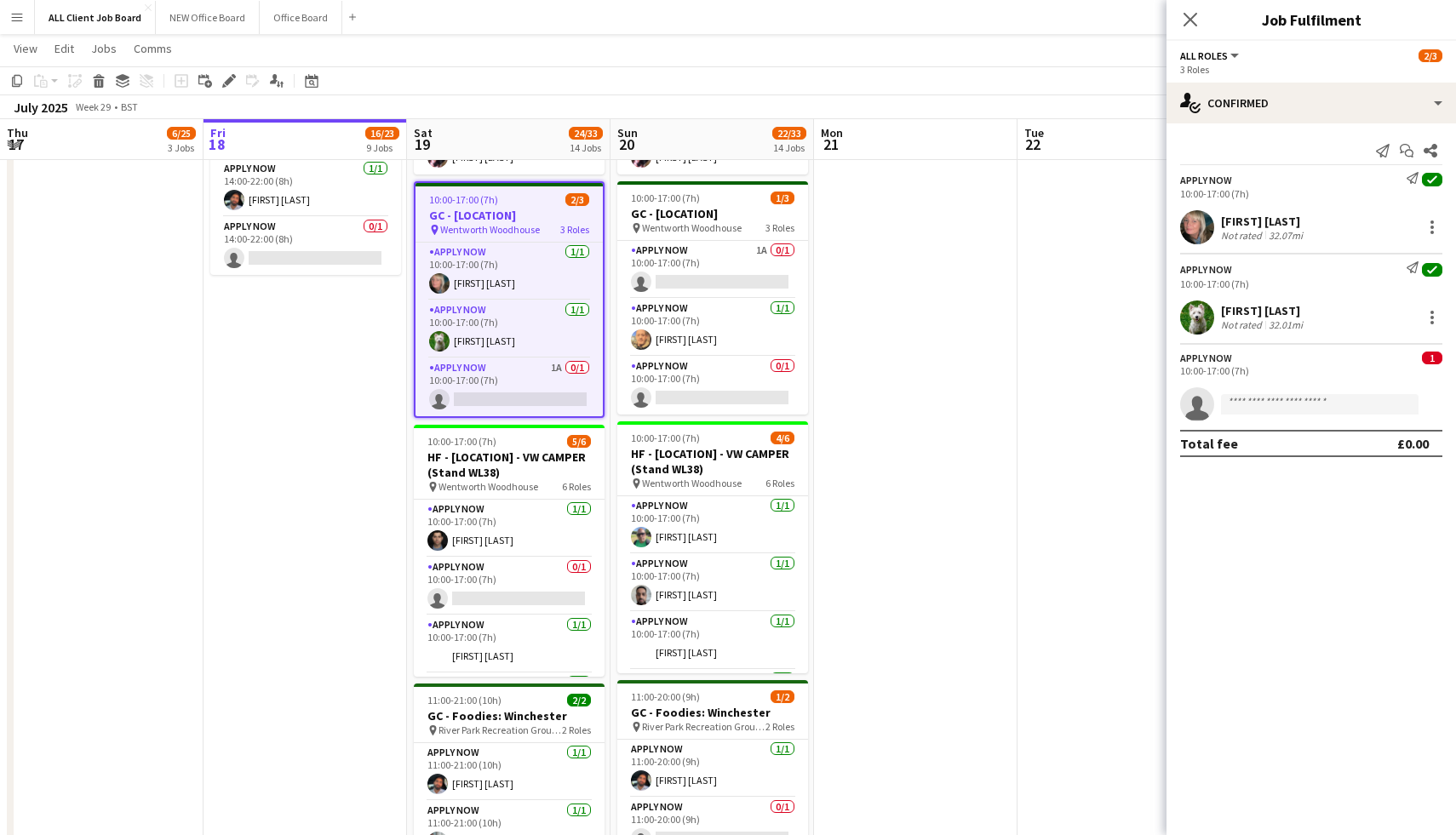 click on "09:30-17:00 (7h30m)    1/2    HF - The Norfolk Motorhome and Campervan Show
pin
Norfolk Showground, New Costessey   2 Roles   APPLY NOW   0/1   09:30-17:00 (7h30m)
single-neutral-actions
APPLY NOW   1/1   09:30-17:00 (7h30m)
[FIRST] [LAST]     10:00-17:00 (7h)    3/3   GC - RHS Wentworth Woodhouse Flower Show (WL73)
pin
Wentworth Woodhouse   3 Roles   APPLY NOW   1/1   10:00-17:00 (7h)
[FIRST] [LAST]  APPLY NOW   1/1   10:00-17:00 (7h)
[FIRST] [LAST]  APPLY NOW   1/1   10:00-17:00 (7h)
[FIRST] [LAST]     10:00-17:00 (7h)    5/6   HF - RHS Wentworth Woodhouse Flower Show - VW CAMPER (Stand WL38)
pin
Wentworth Woodhouse   6 Roles   APPLY NOW   1/1   10:00-17:00 (7h)
[FIRST] [LAST]  APPLY NOW   1/1   10:00-17:00 (7h)
[FIRST] [LAST]  APPLY NOW   1/1   10:00-17:00 (7h)
[FIRST] [LAST]  APPLY NOW   1/1   10:00-17:00 (7h)
[FIRST] [LAST]  APPLY NOW   1/1   10:00-17:00 (7h)" at bounding box center [305, 60] 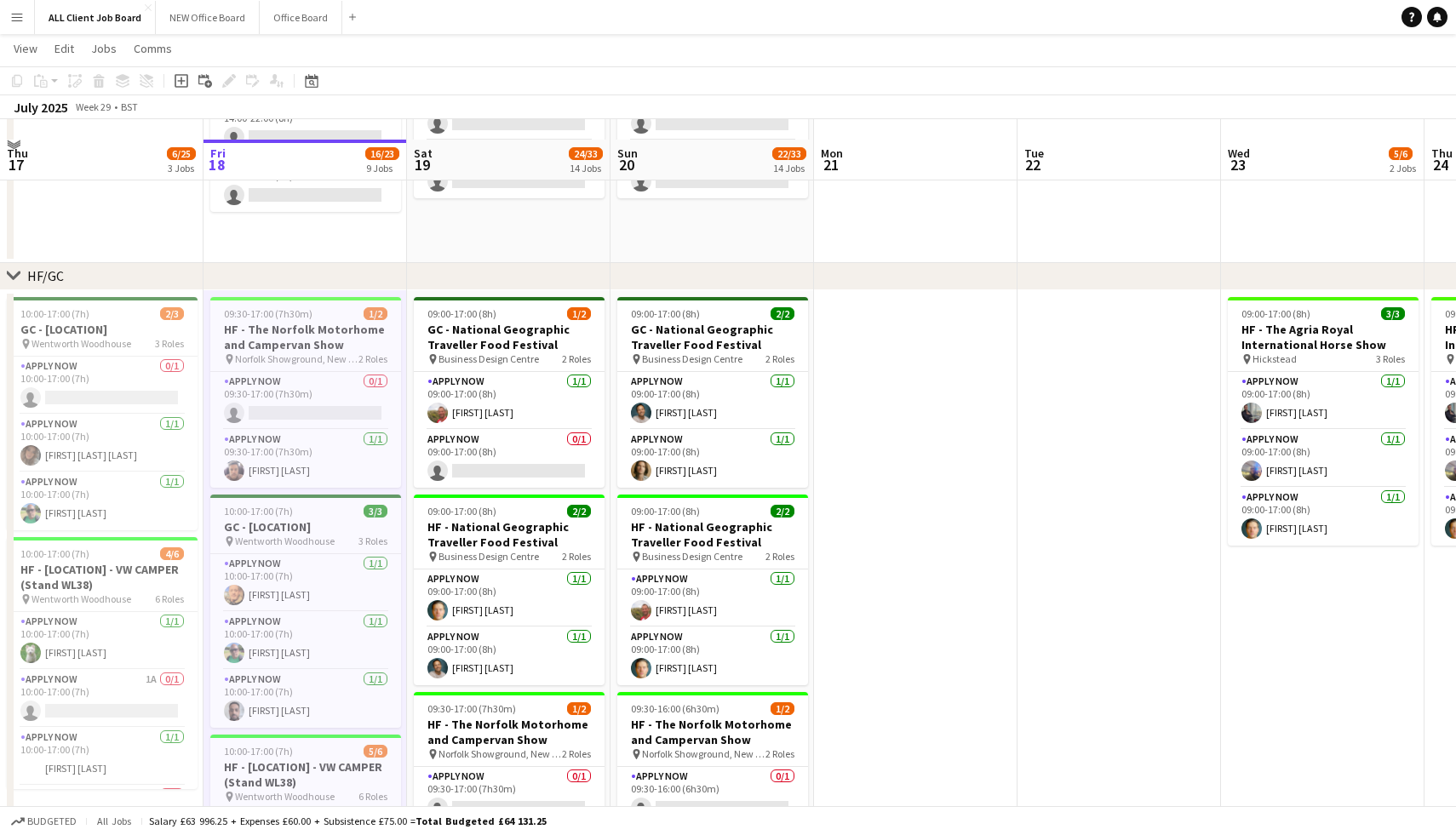 scroll, scrollTop: 147, scrollLeft: 0, axis: vertical 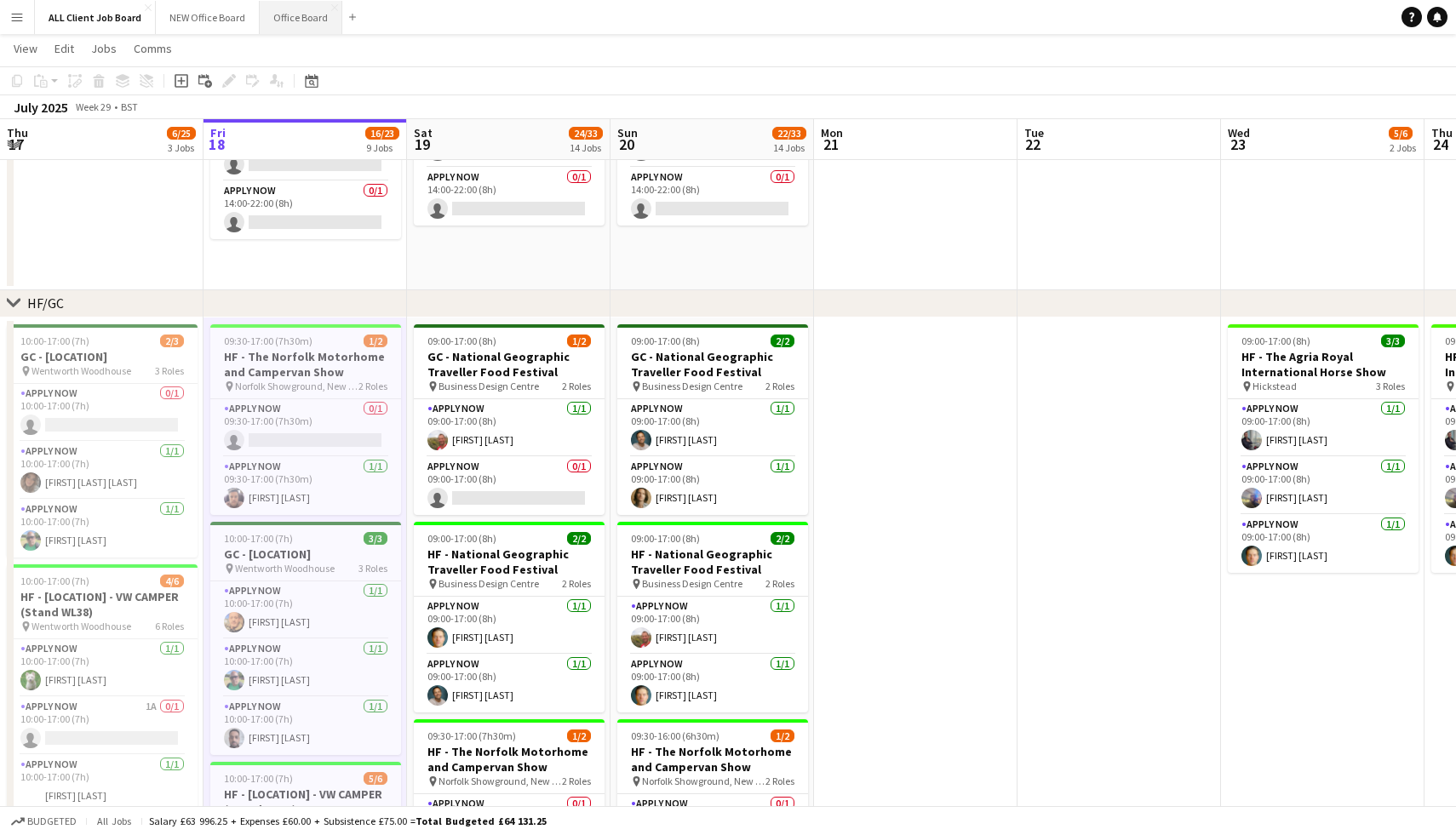 click on "Office Board
Close" at bounding box center [301, 17] 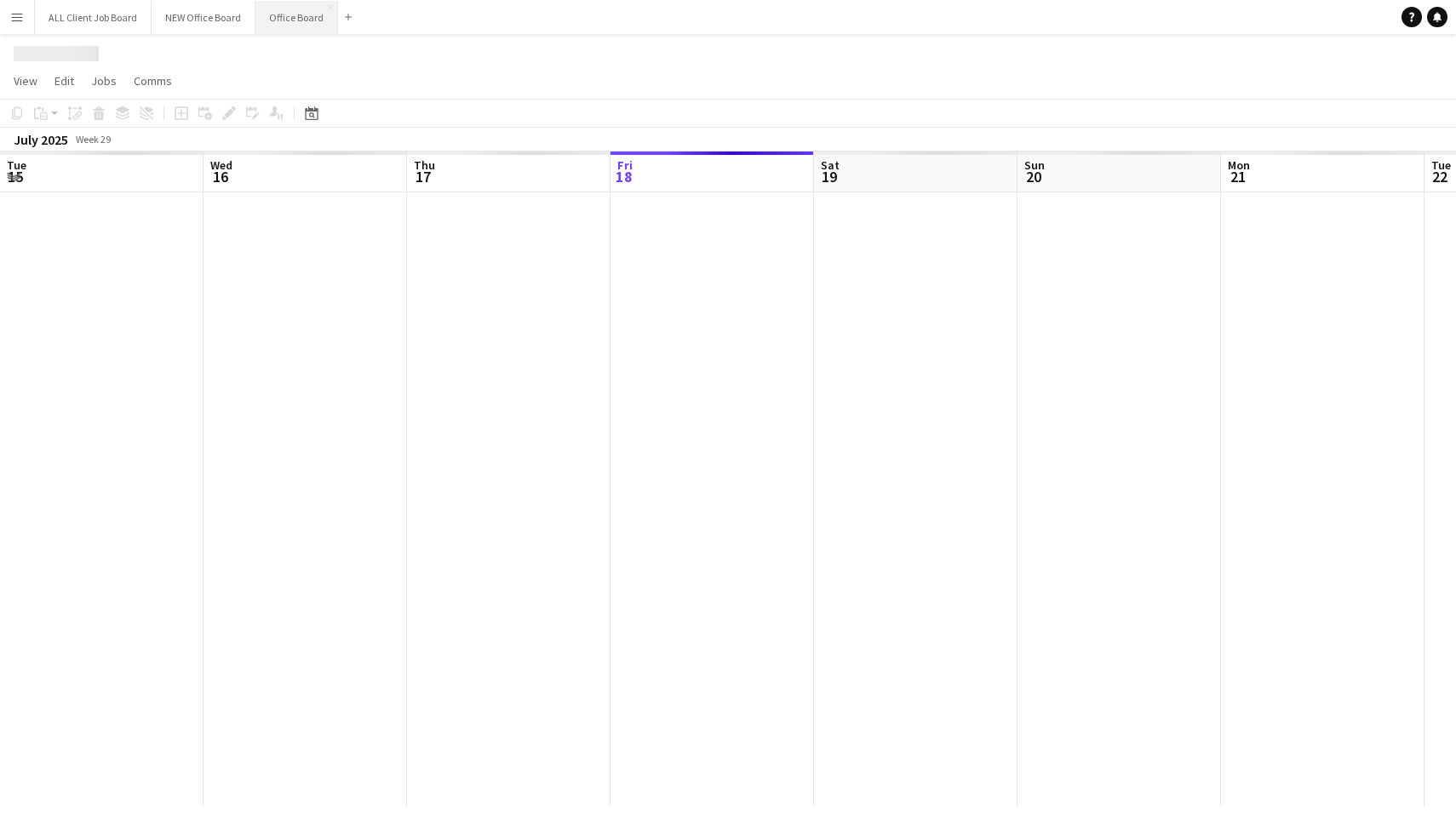 scroll, scrollTop: 0, scrollLeft: 0, axis: both 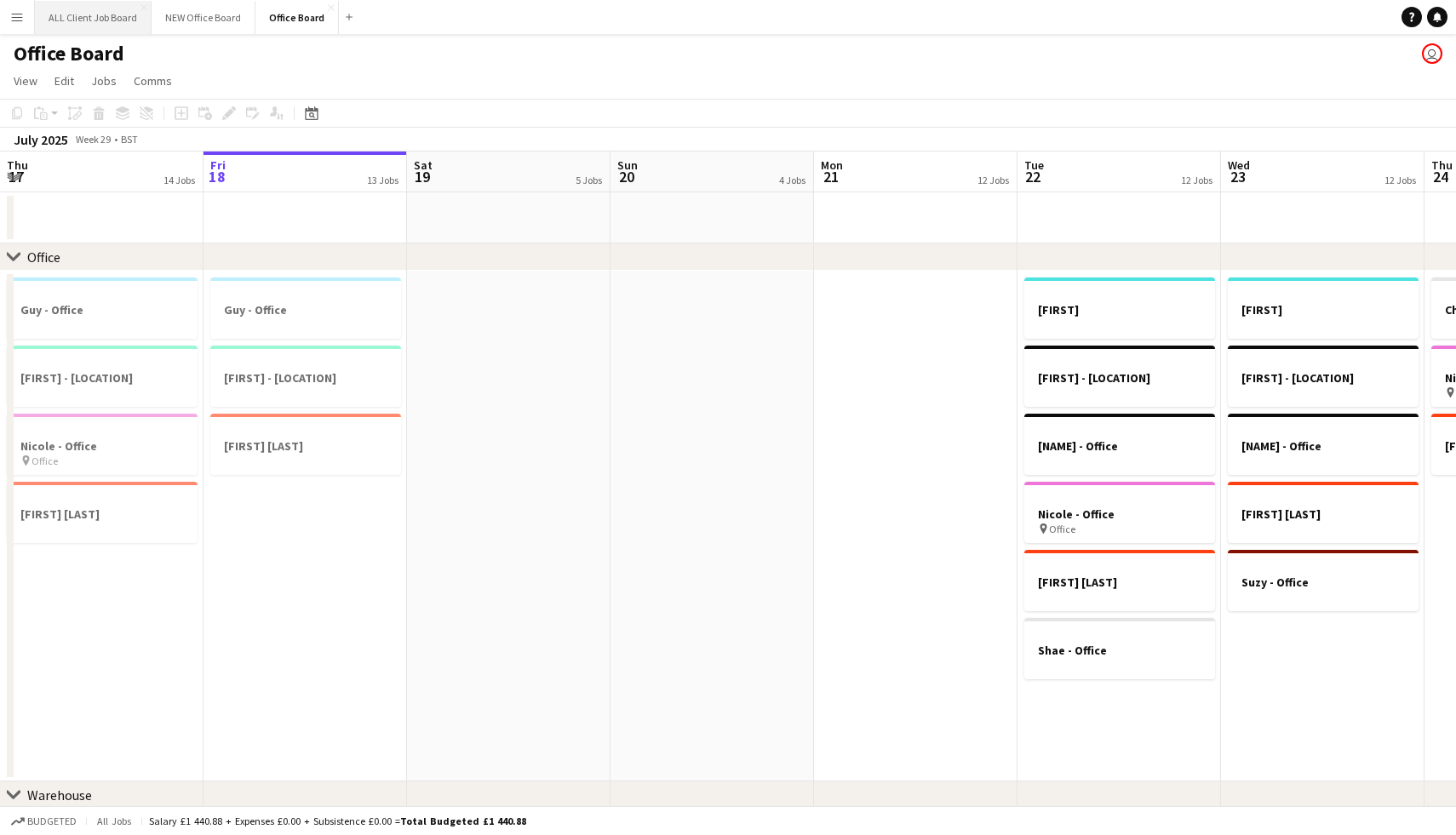 click on "ALL Client Job Board
Close" at bounding box center (93, 17) 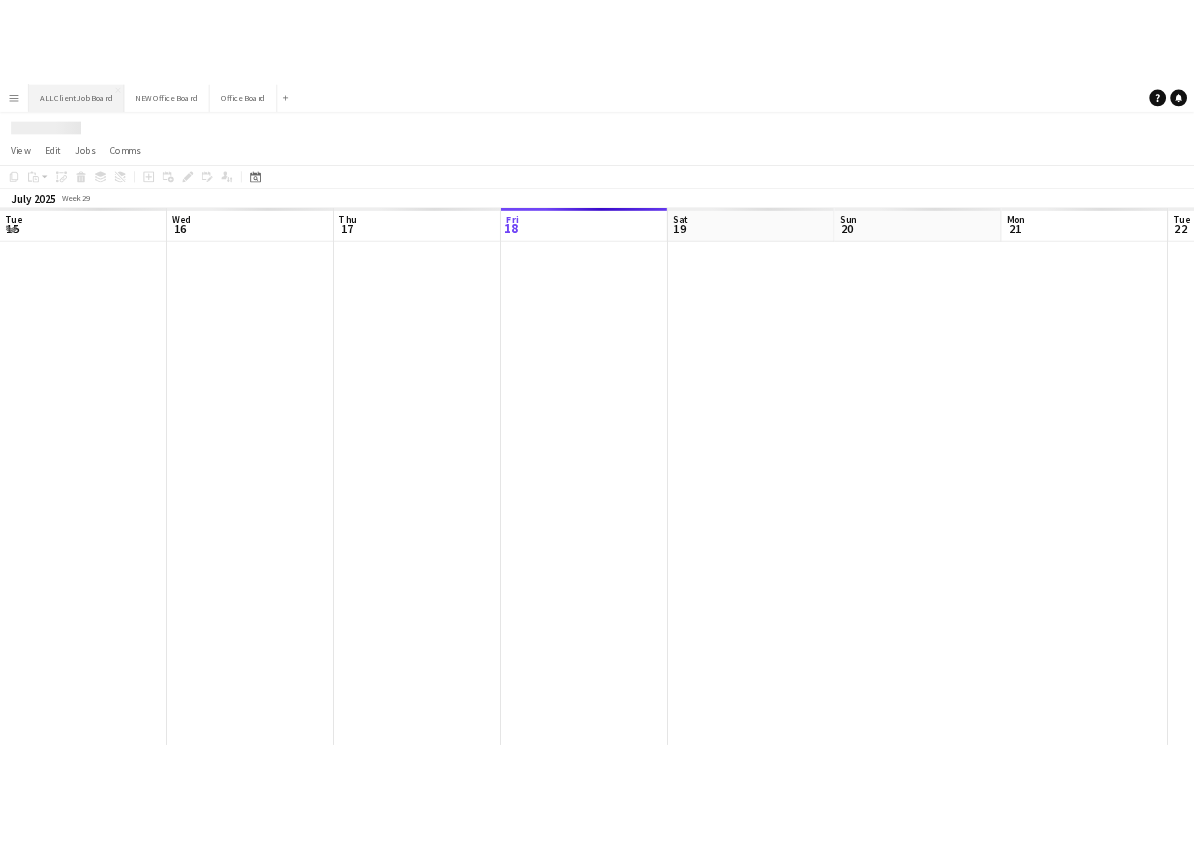 scroll, scrollTop: 0, scrollLeft: 478, axis: horizontal 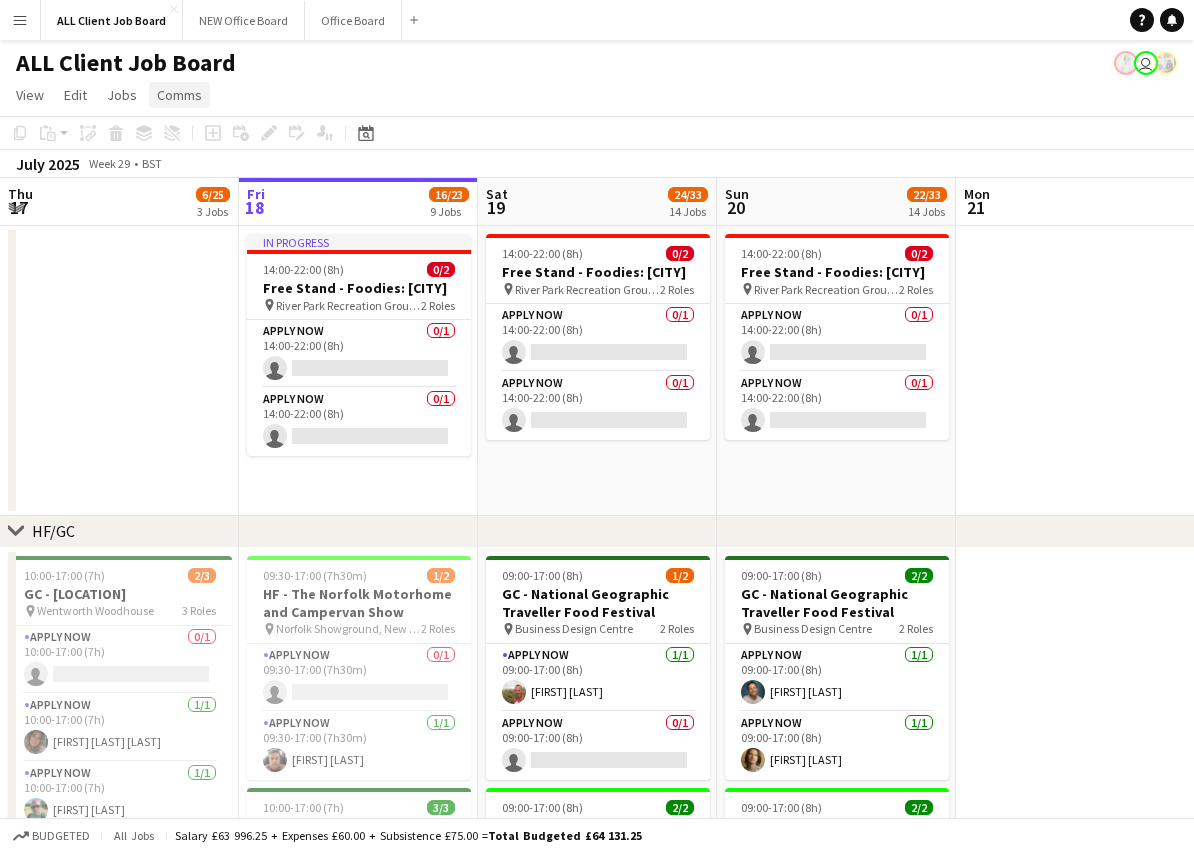 click on "Comms" 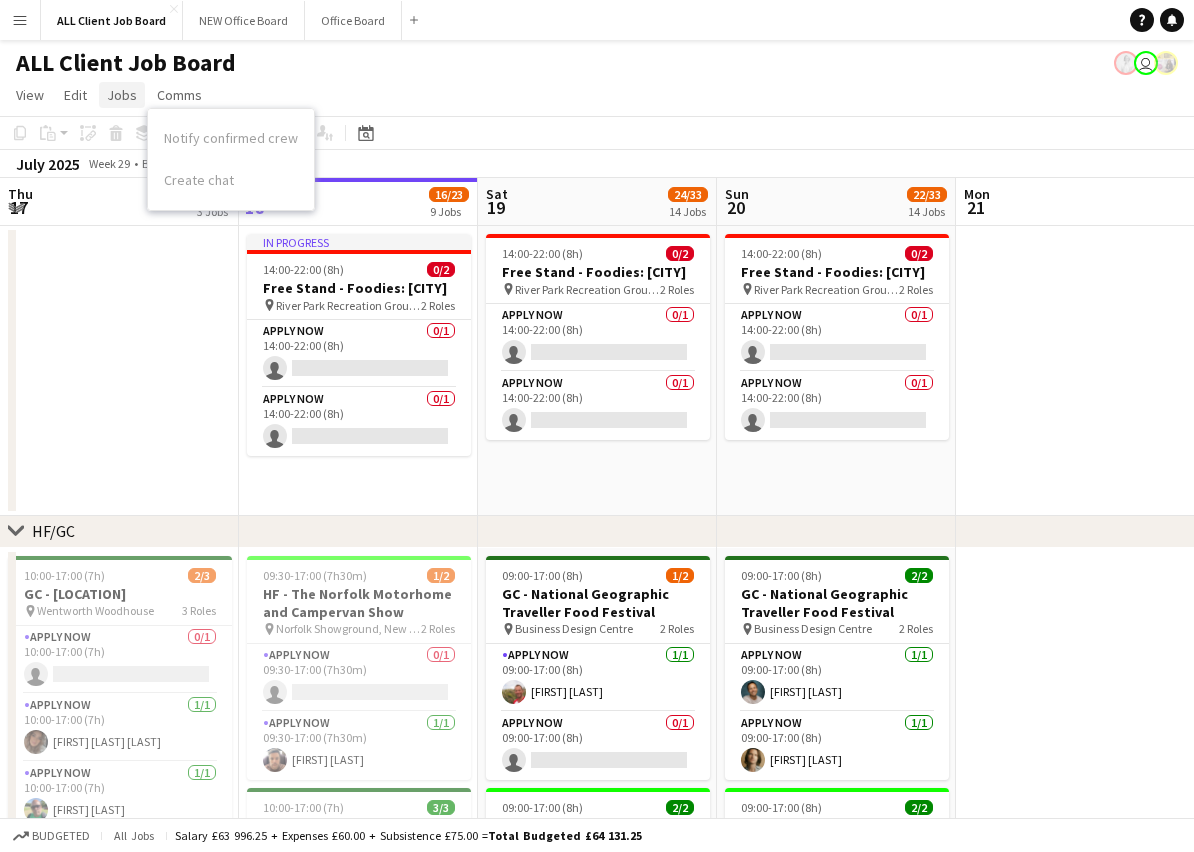 click on "Jobs" 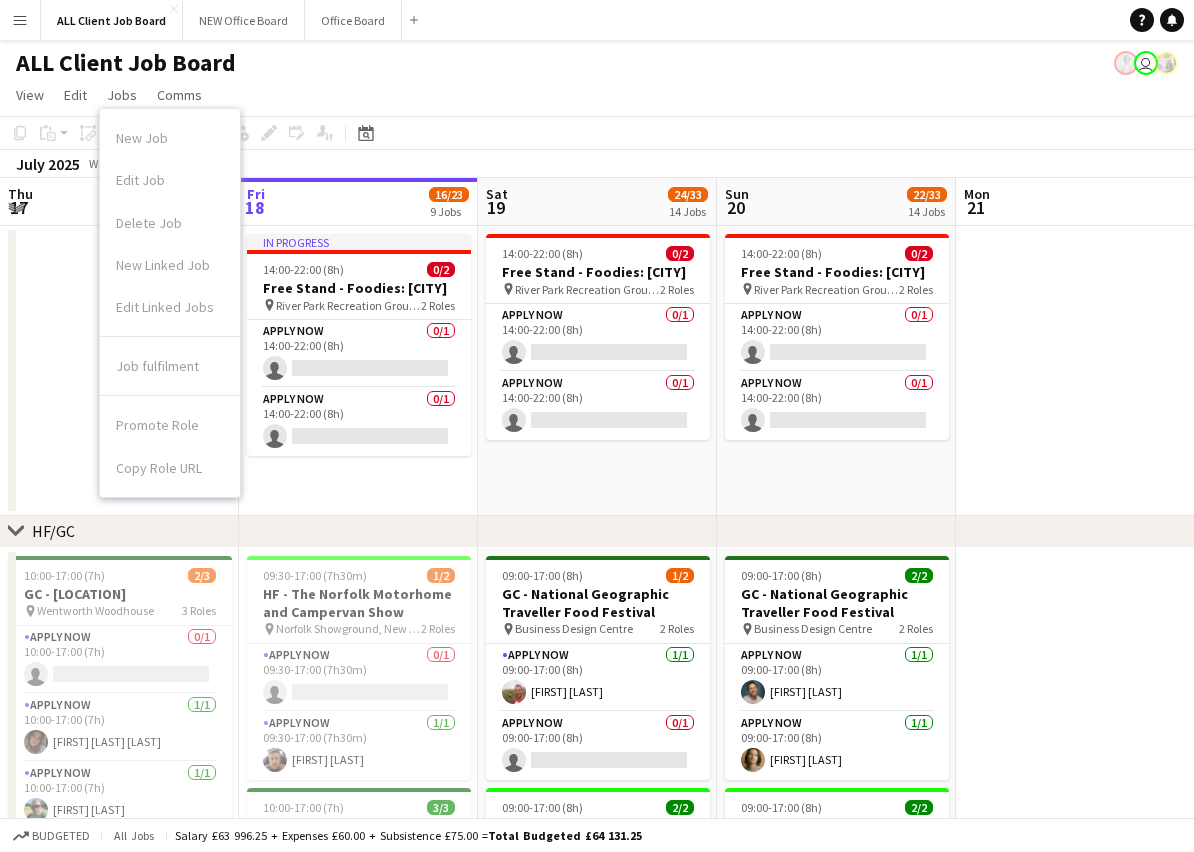 click on "ALL Client Job Board
user" 